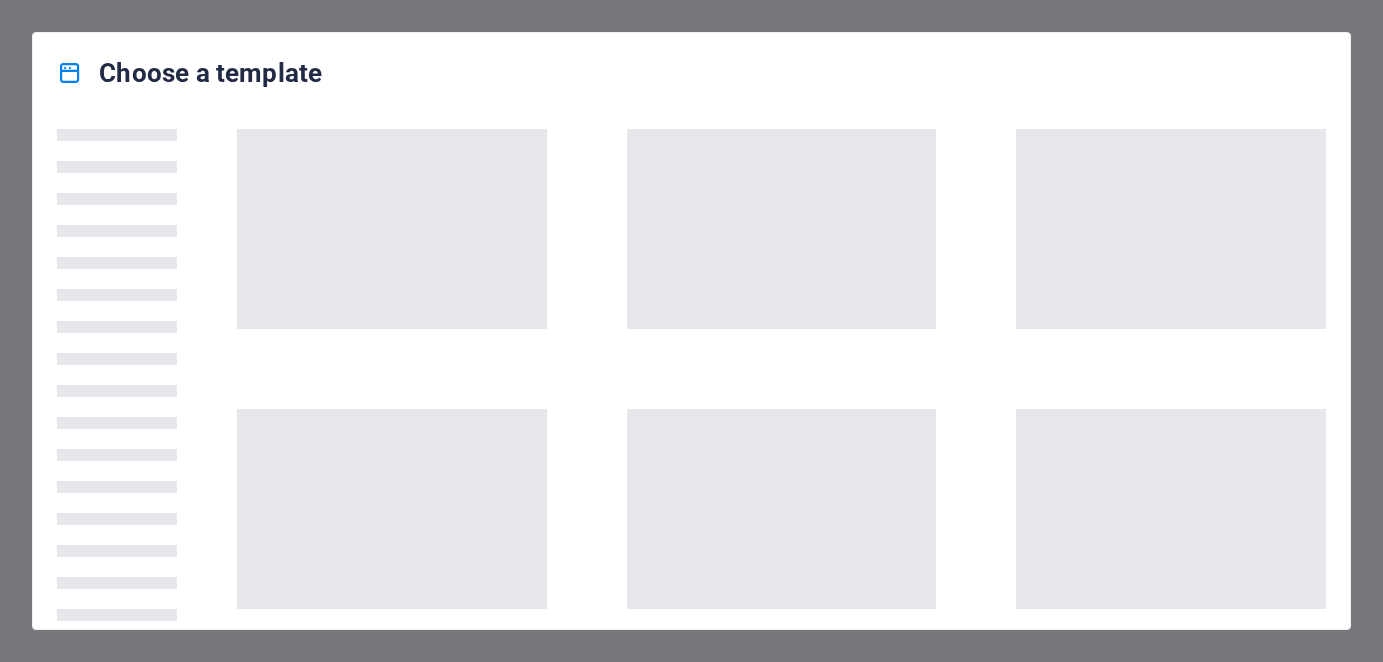scroll, scrollTop: 0, scrollLeft: 0, axis: both 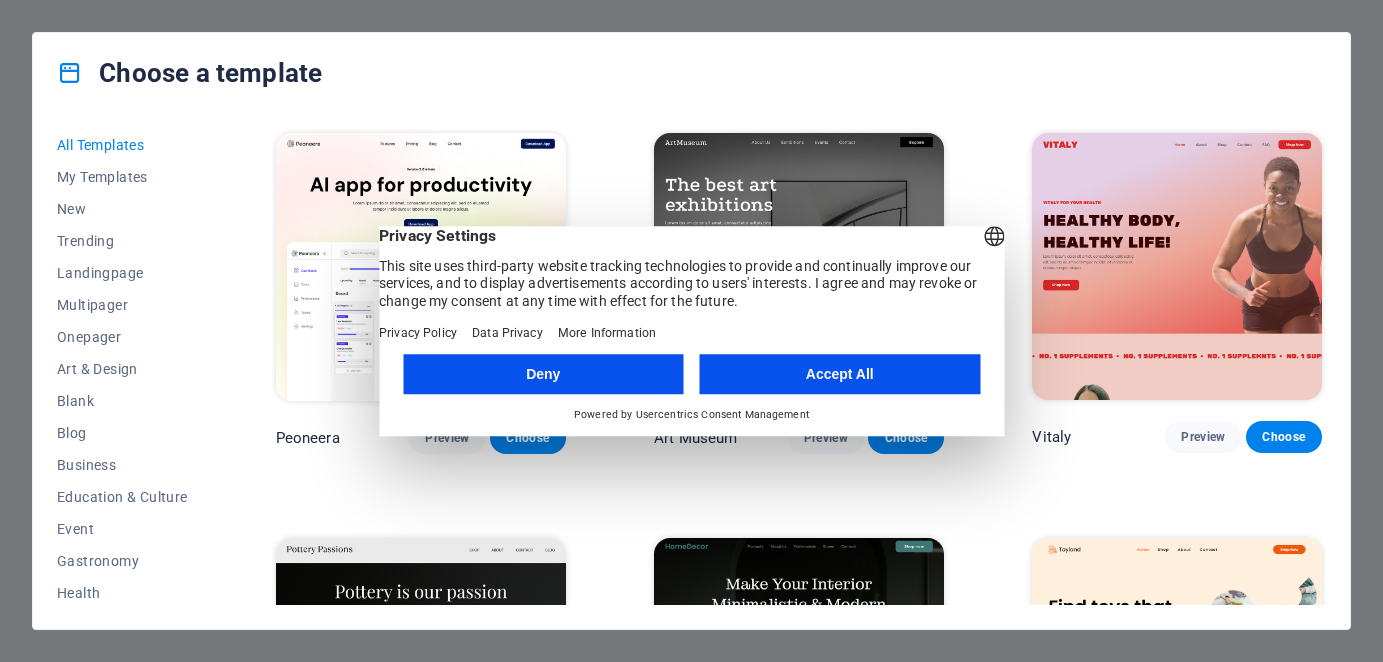 click on "Accept All" at bounding box center [840, 374] 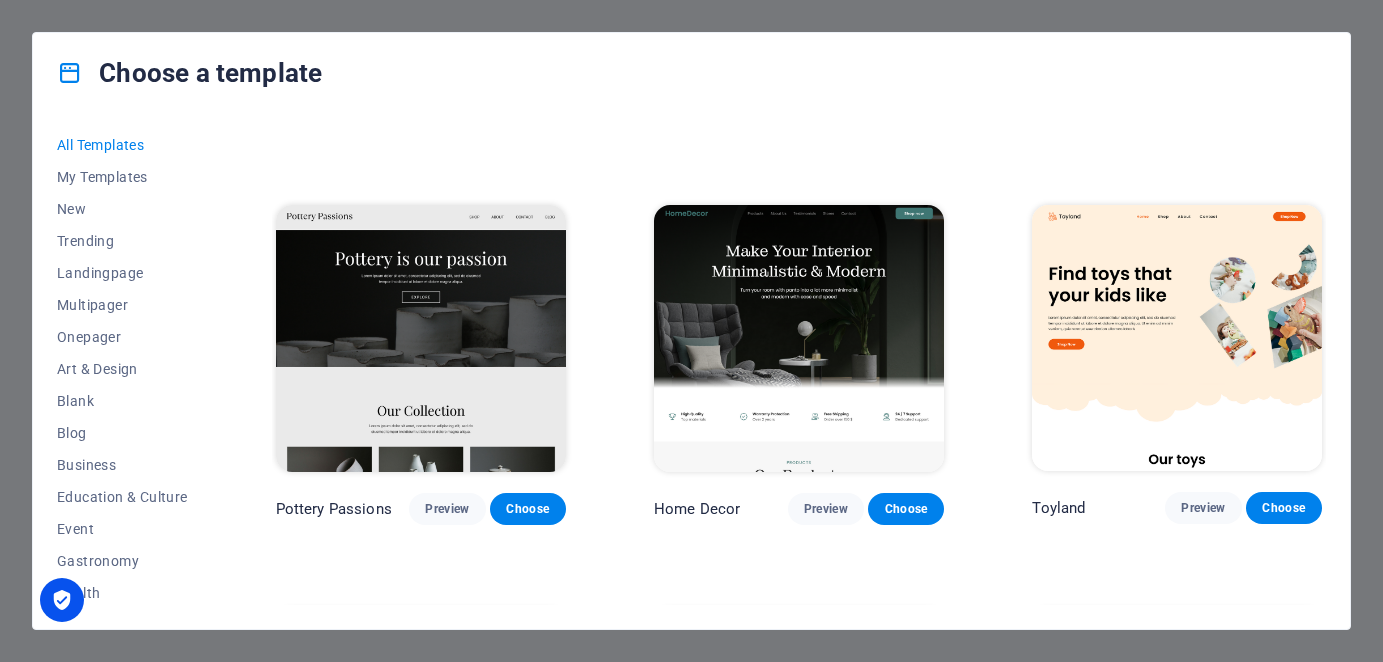 scroll, scrollTop: 342, scrollLeft: 0, axis: vertical 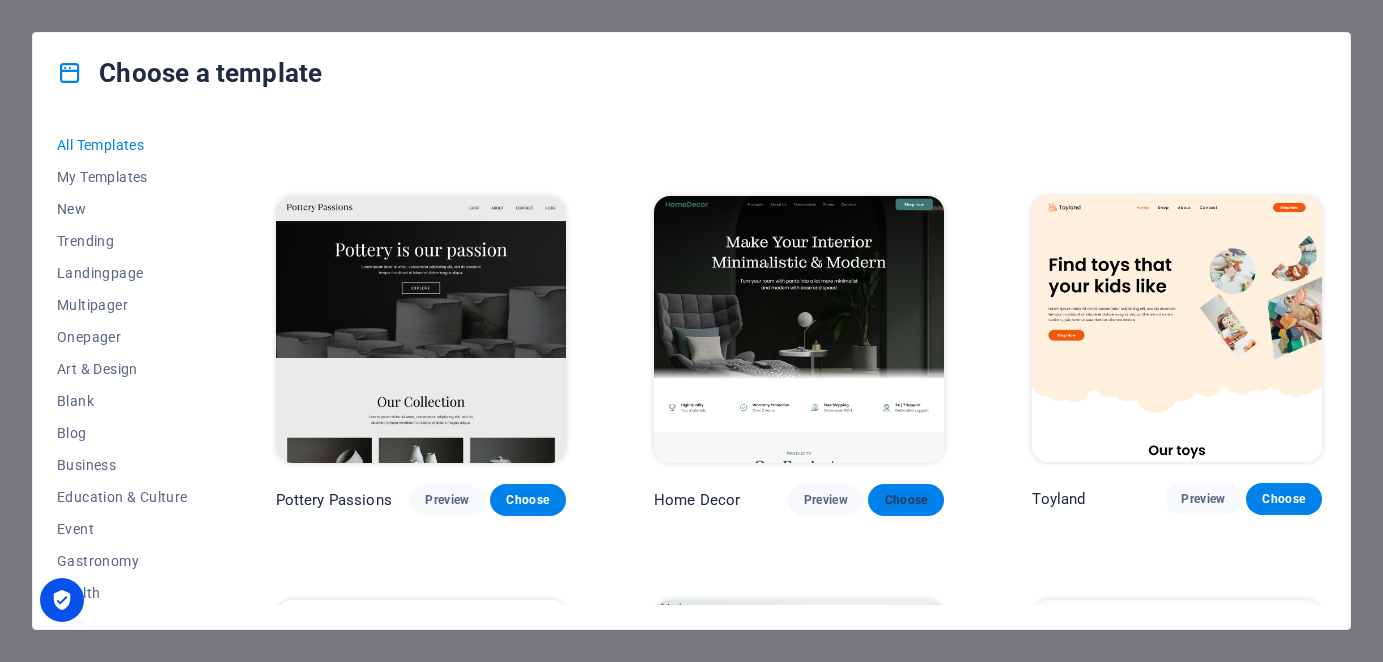 click on "Choose" at bounding box center [906, 500] 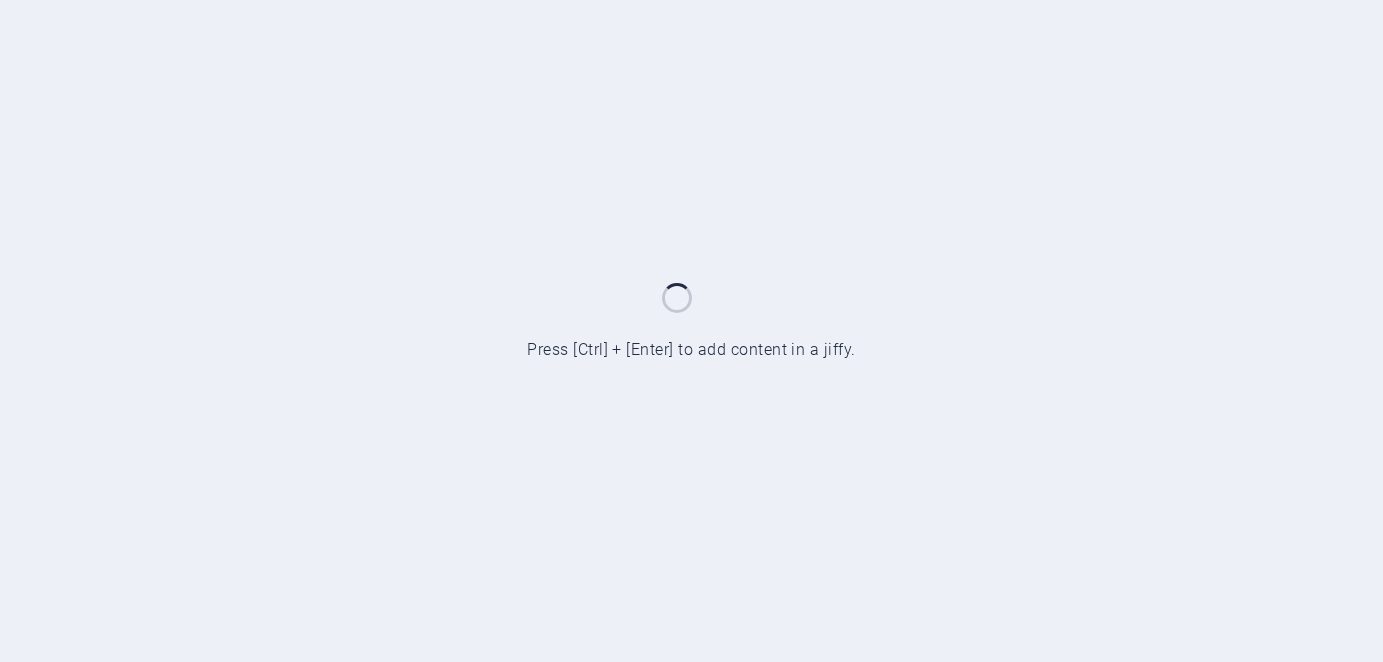 scroll, scrollTop: 0, scrollLeft: 0, axis: both 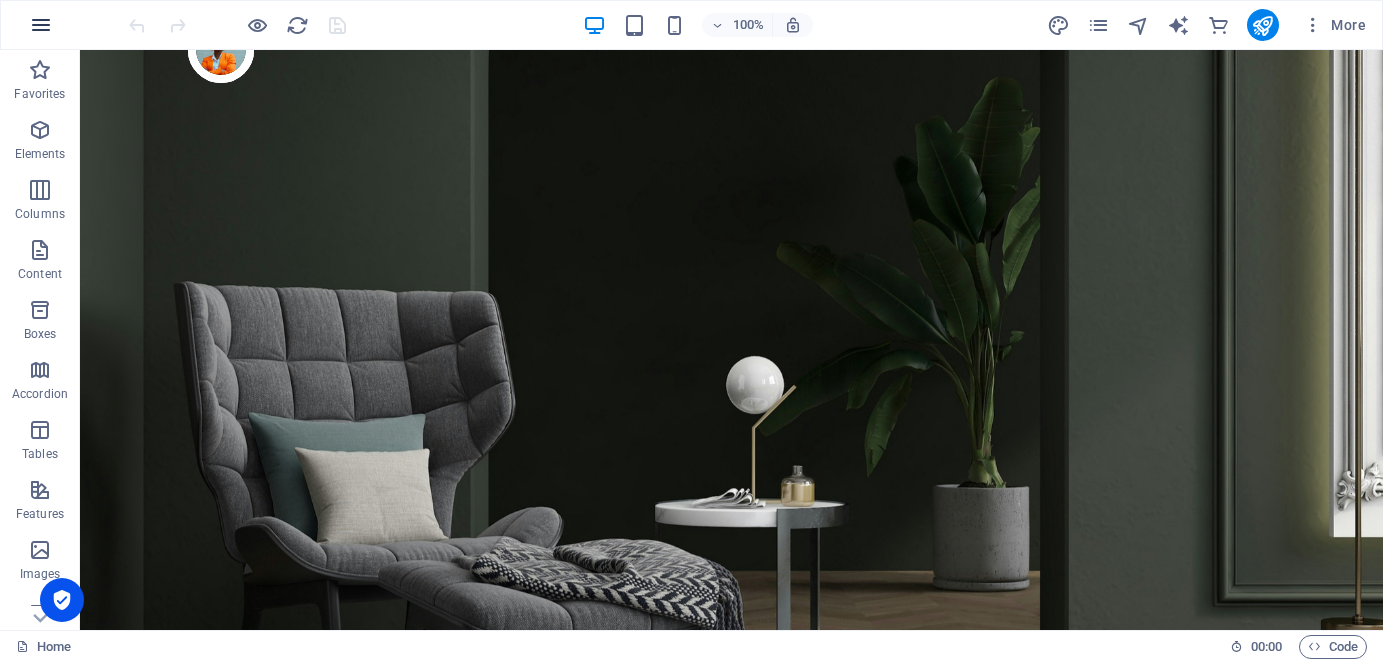 click at bounding box center (41, 25) 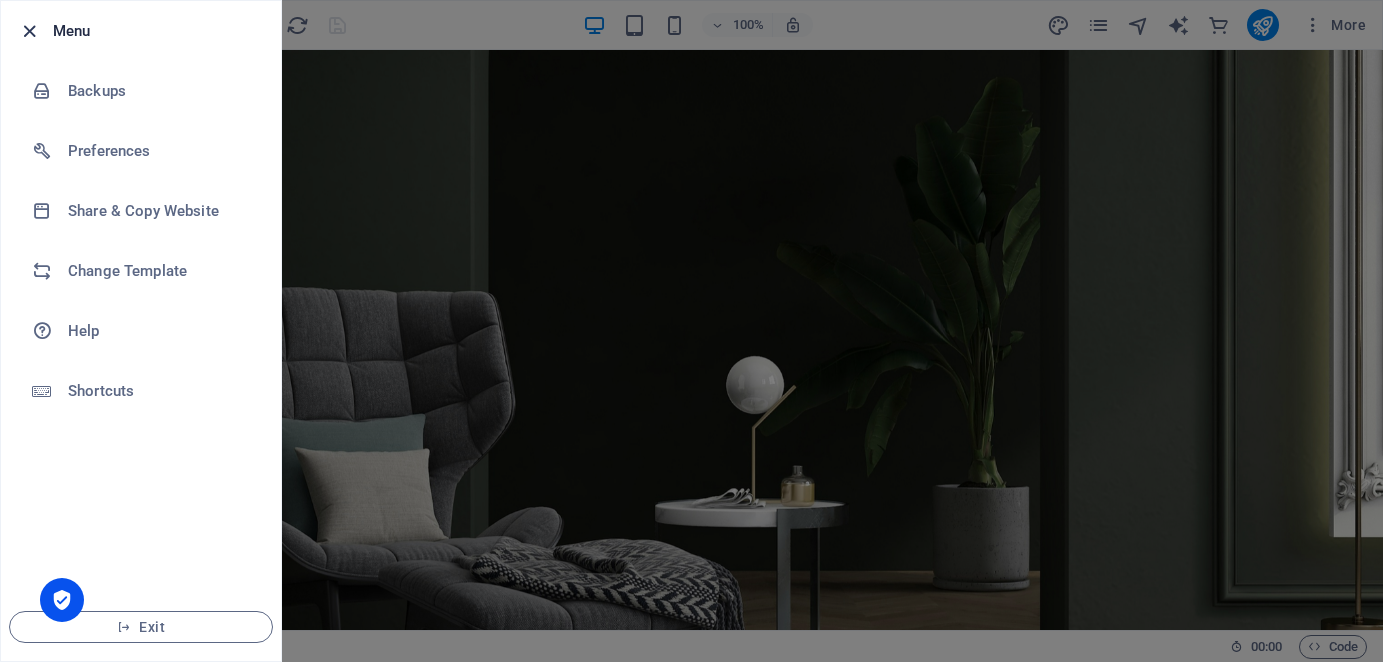 click at bounding box center (29, 31) 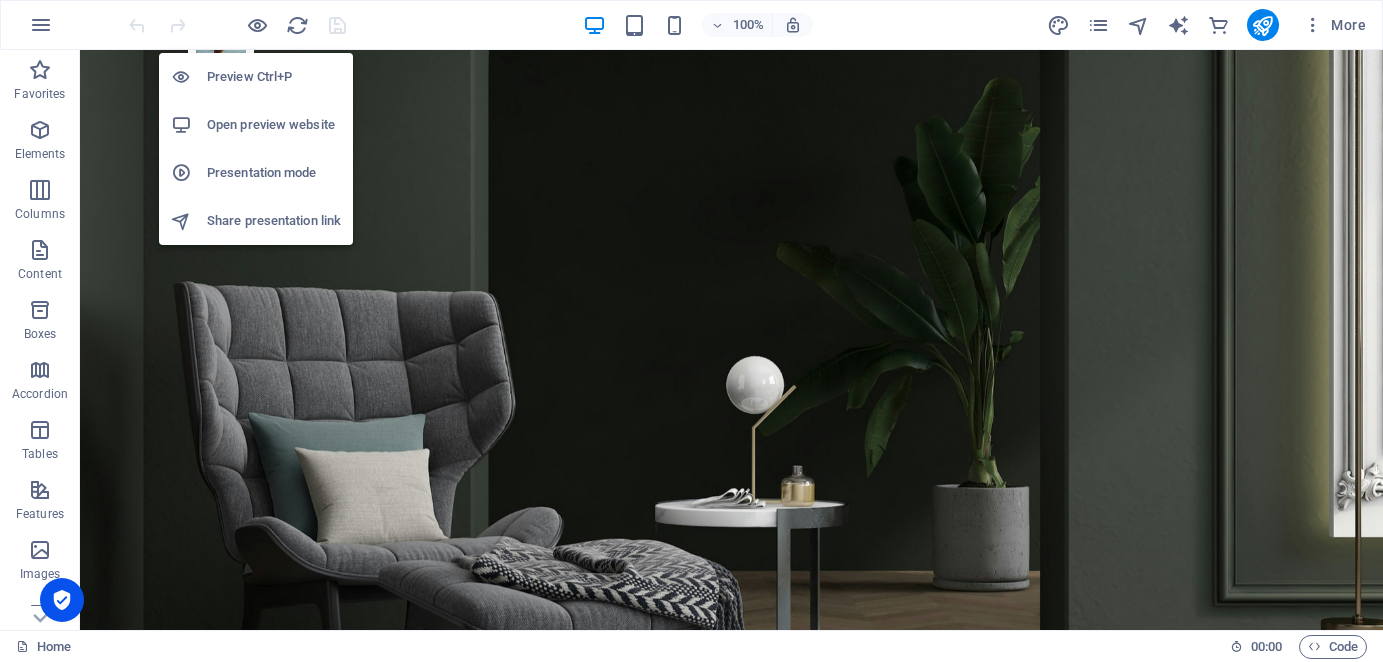 click on "Preview Ctrl+P" at bounding box center [274, 77] 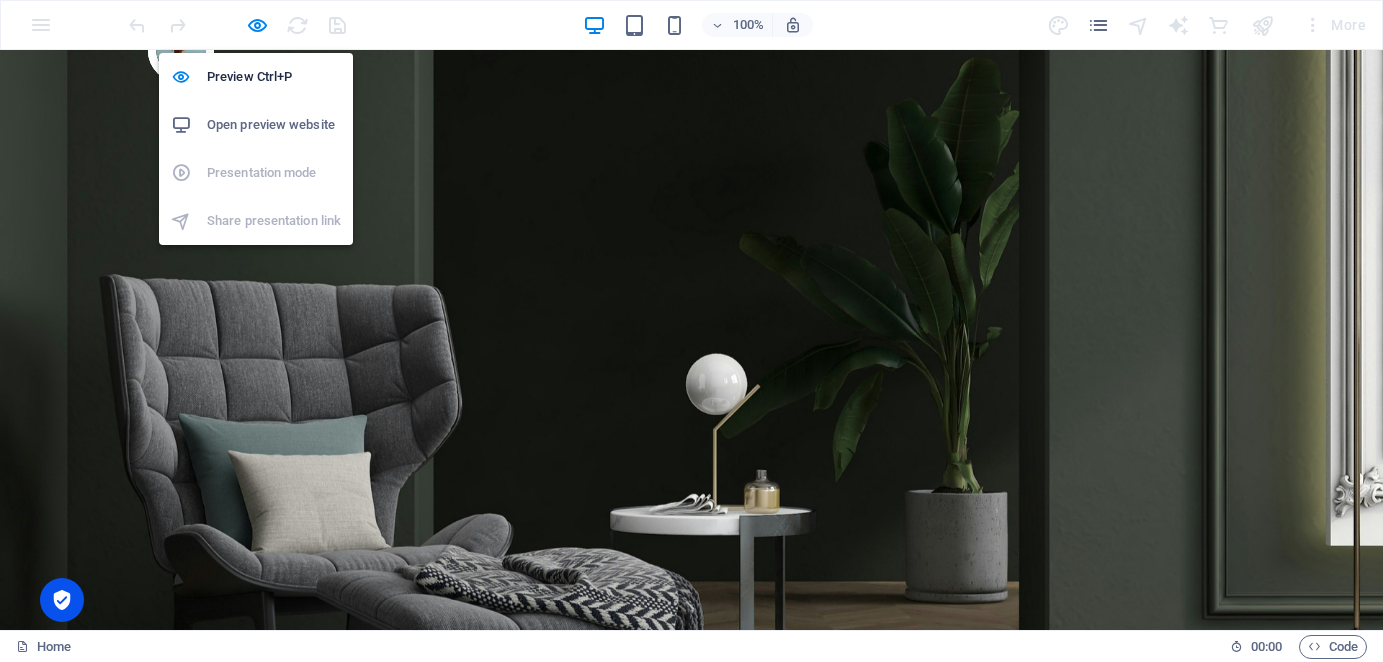click on "Open preview website" at bounding box center (274, 125) 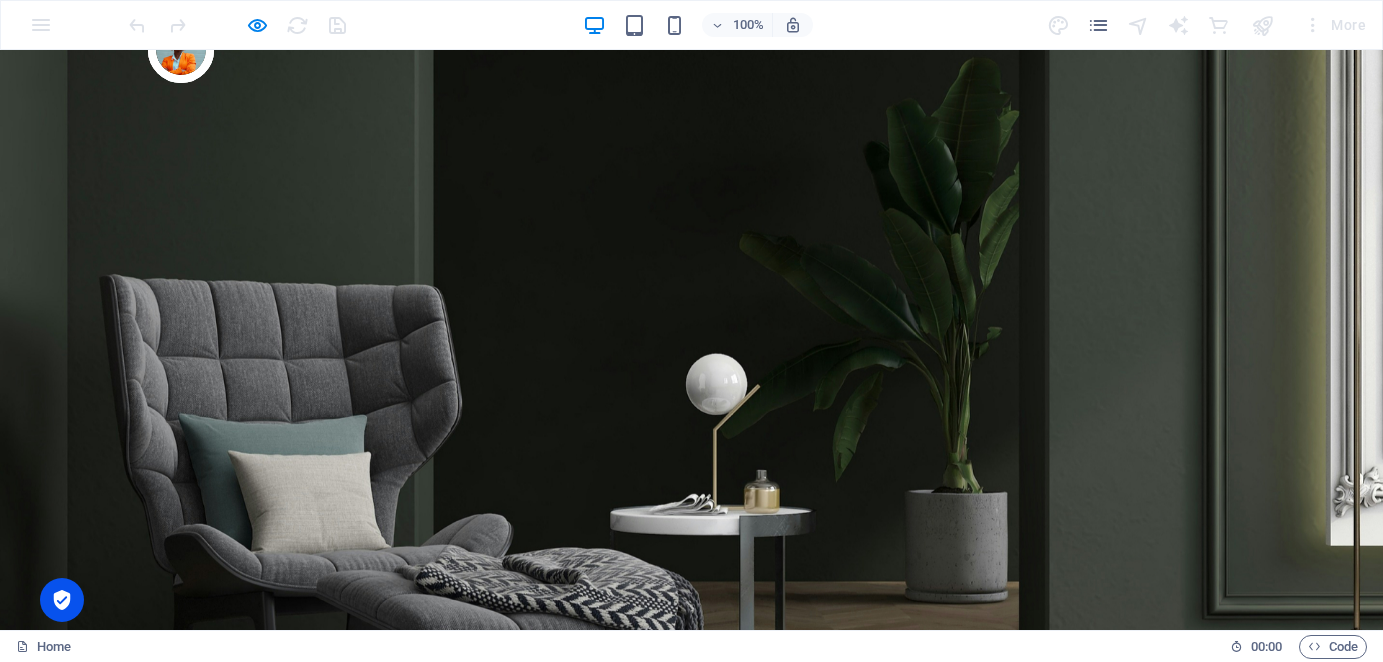 click on "Make Your Interior Minimalistic & Modern Turn your room with panto into a lot more minimalist and modern with ease and speed" at bounding box center (691, 1124) 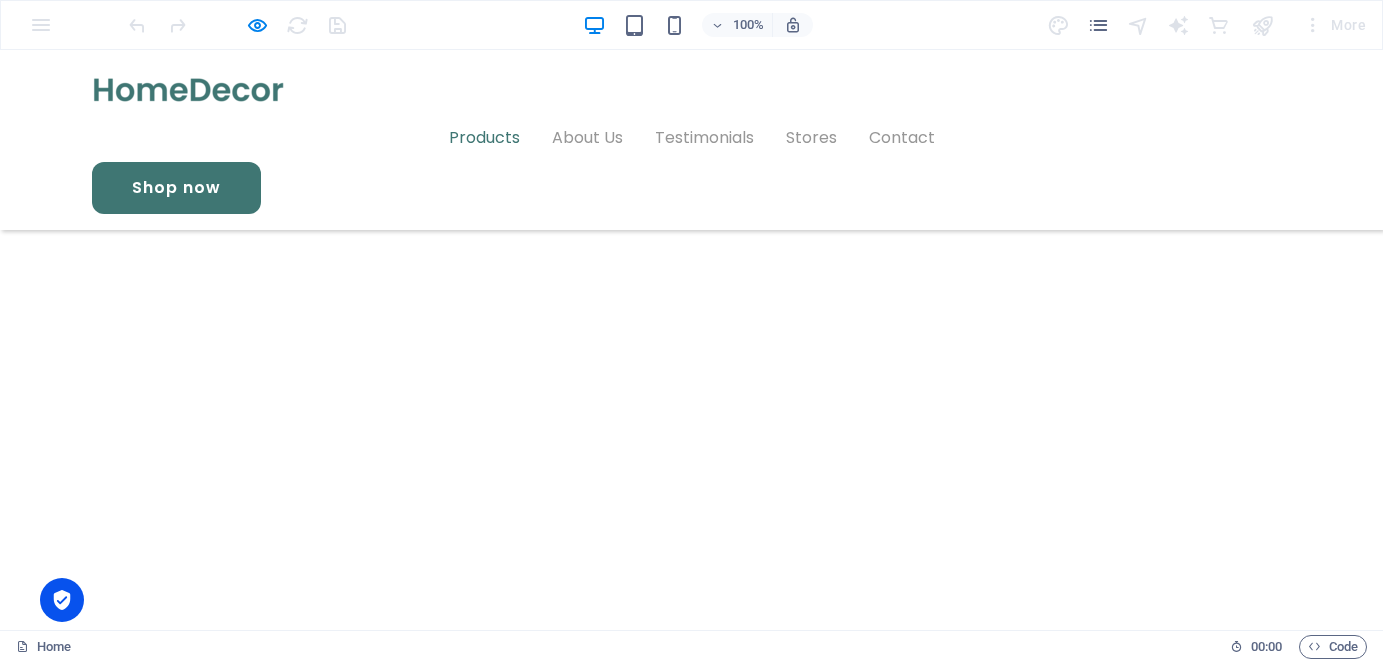 scroll, scrollTop: 0, scrollLeft: 0, axis: both 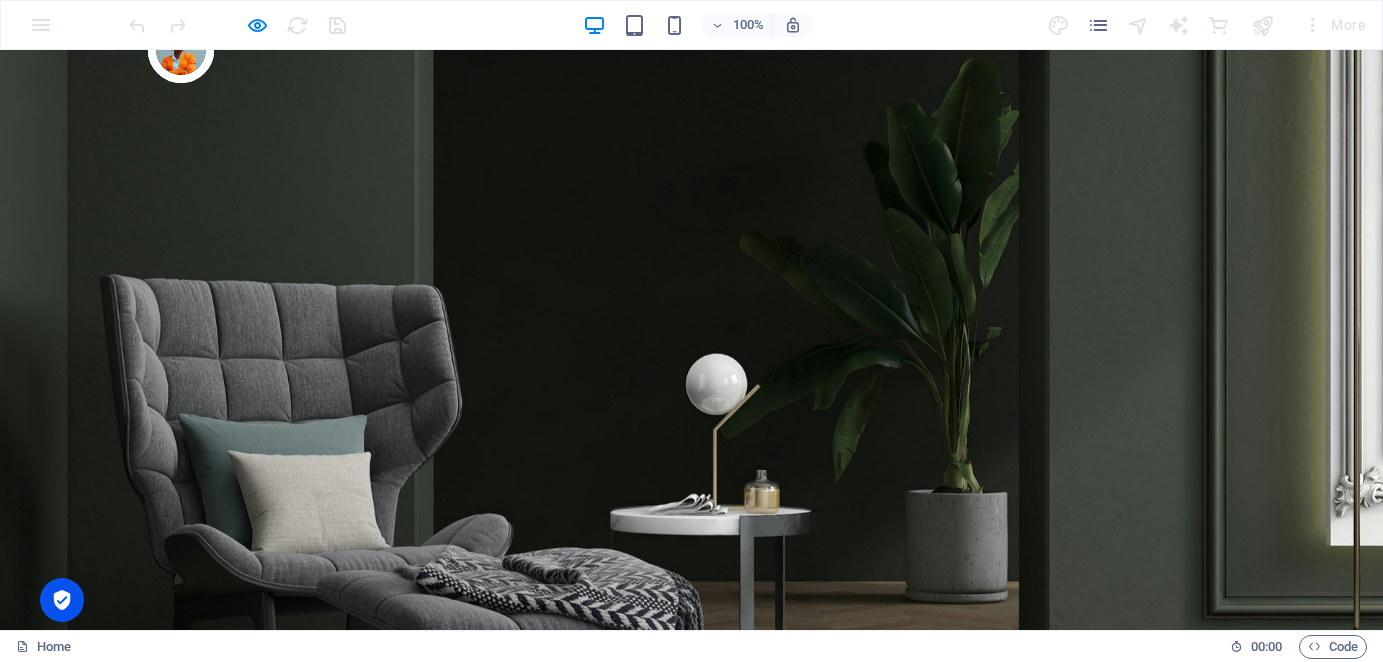 click on "Make Your Interior Minimalistic & Modern" at bounding box center [691, 1096] 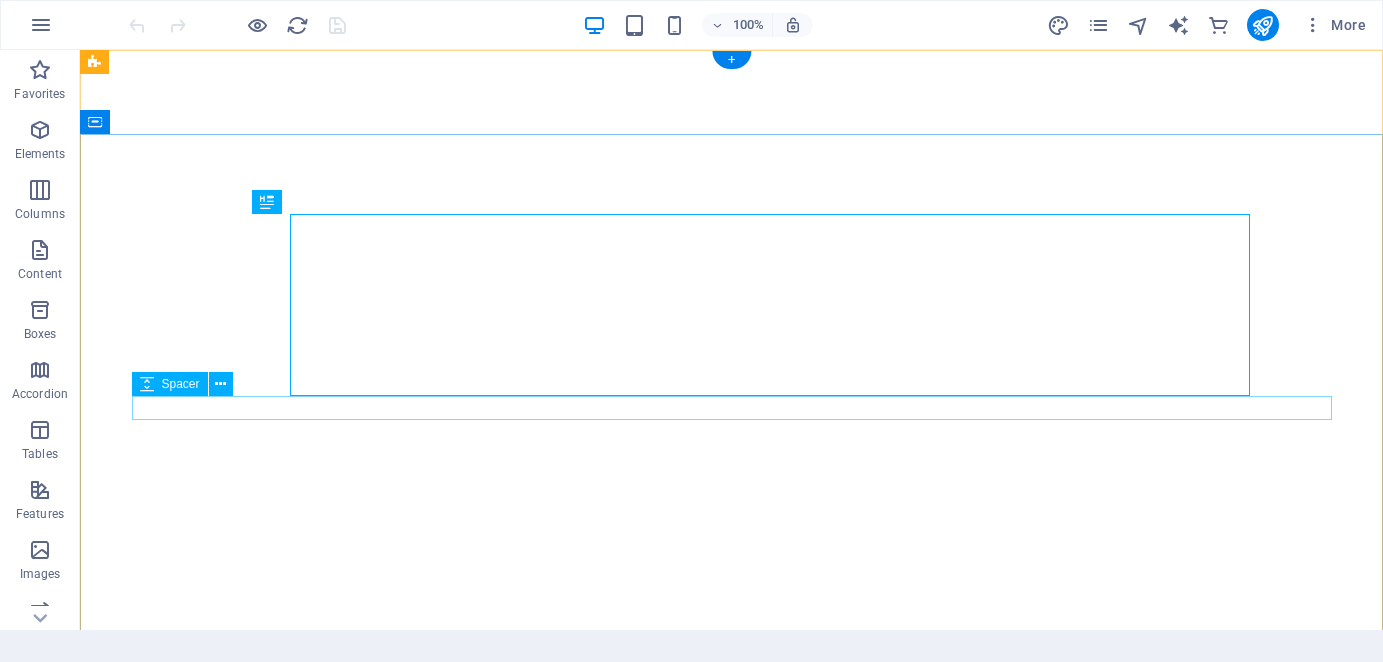 scroll, scrollTop: 0, scrollLeft: 0, axis: both 